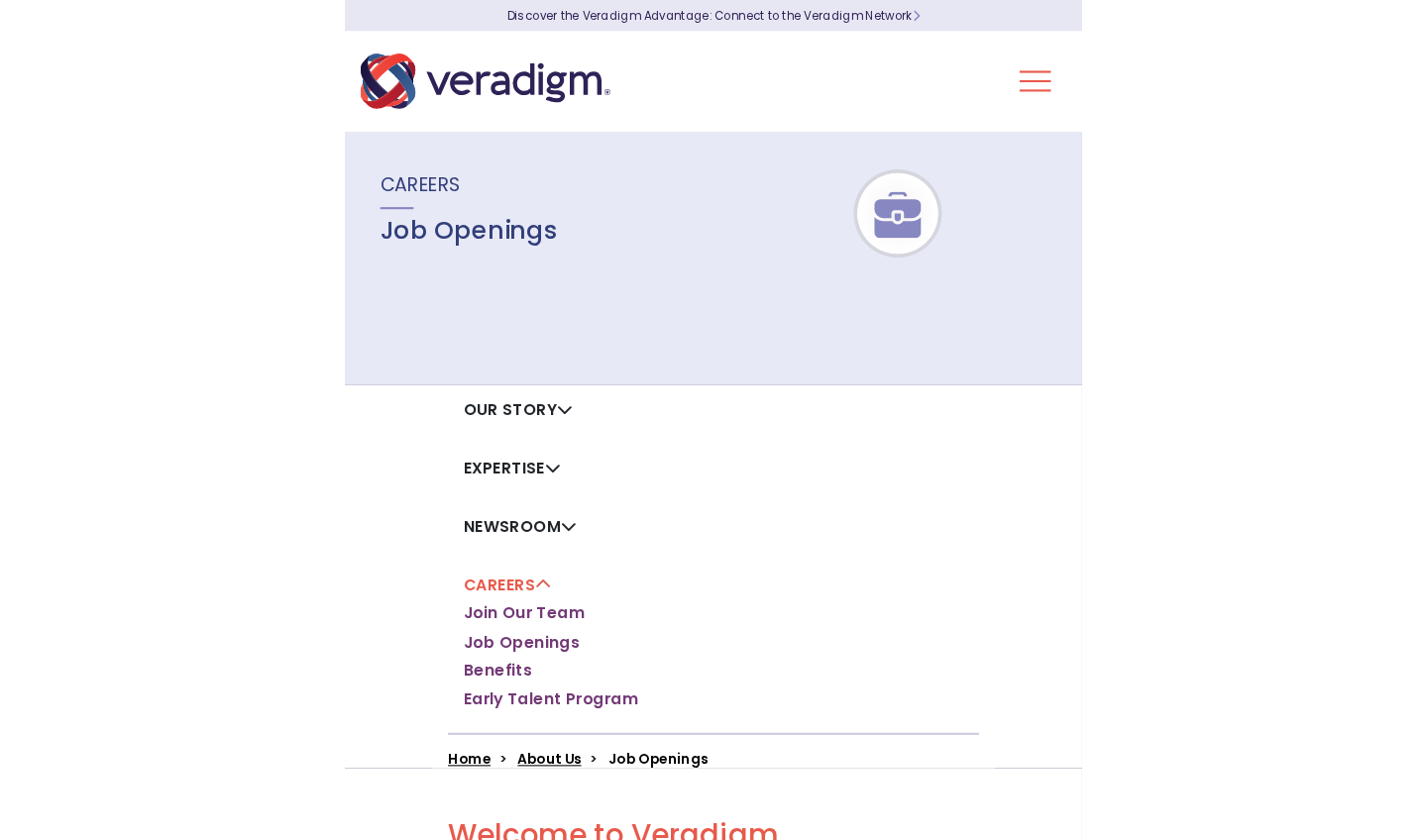 scroll, scrollTop: 0, scrollLeft: 0, axis: both 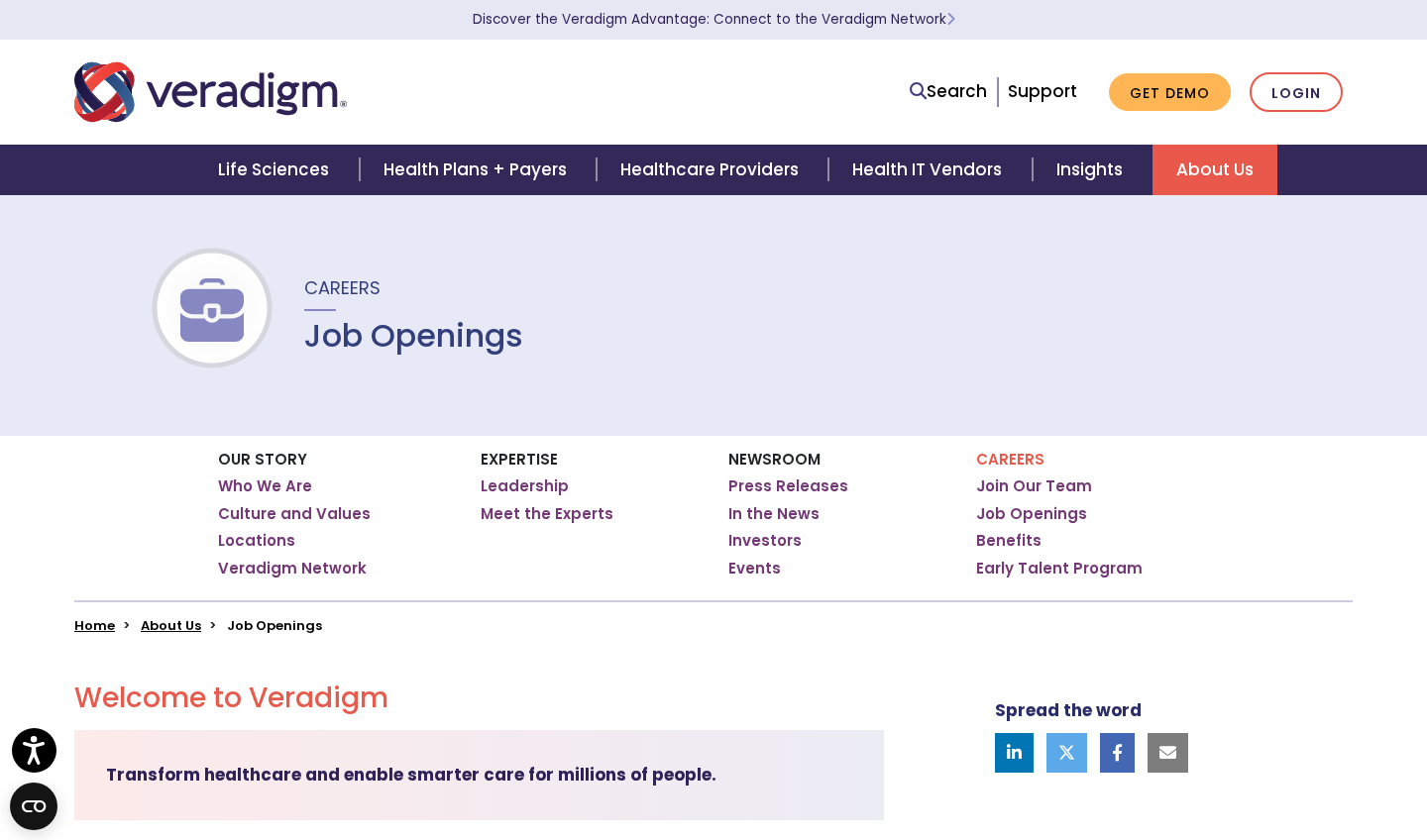 click at bounding box center (1167, 753) 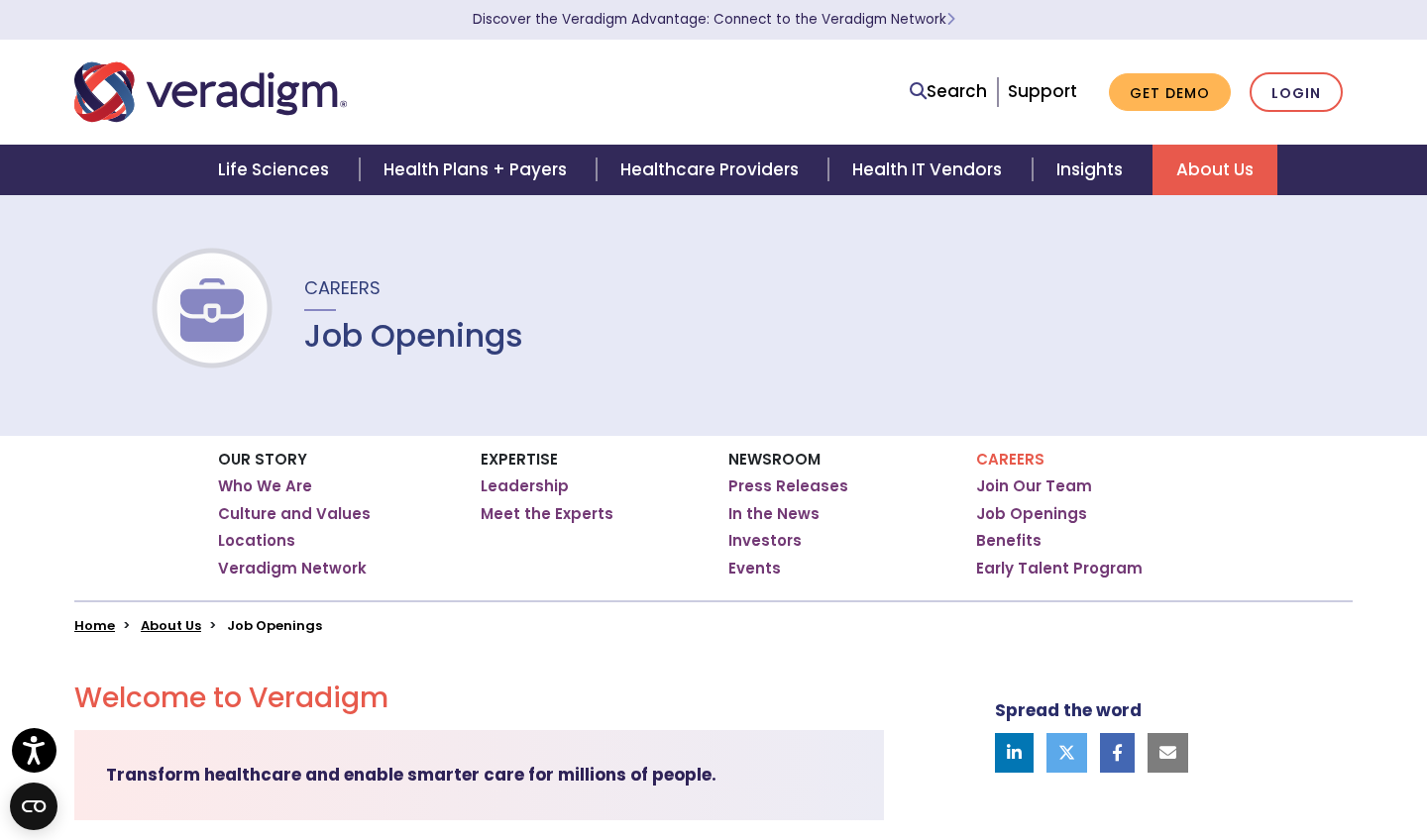 click at bounding box center (1014, 752) 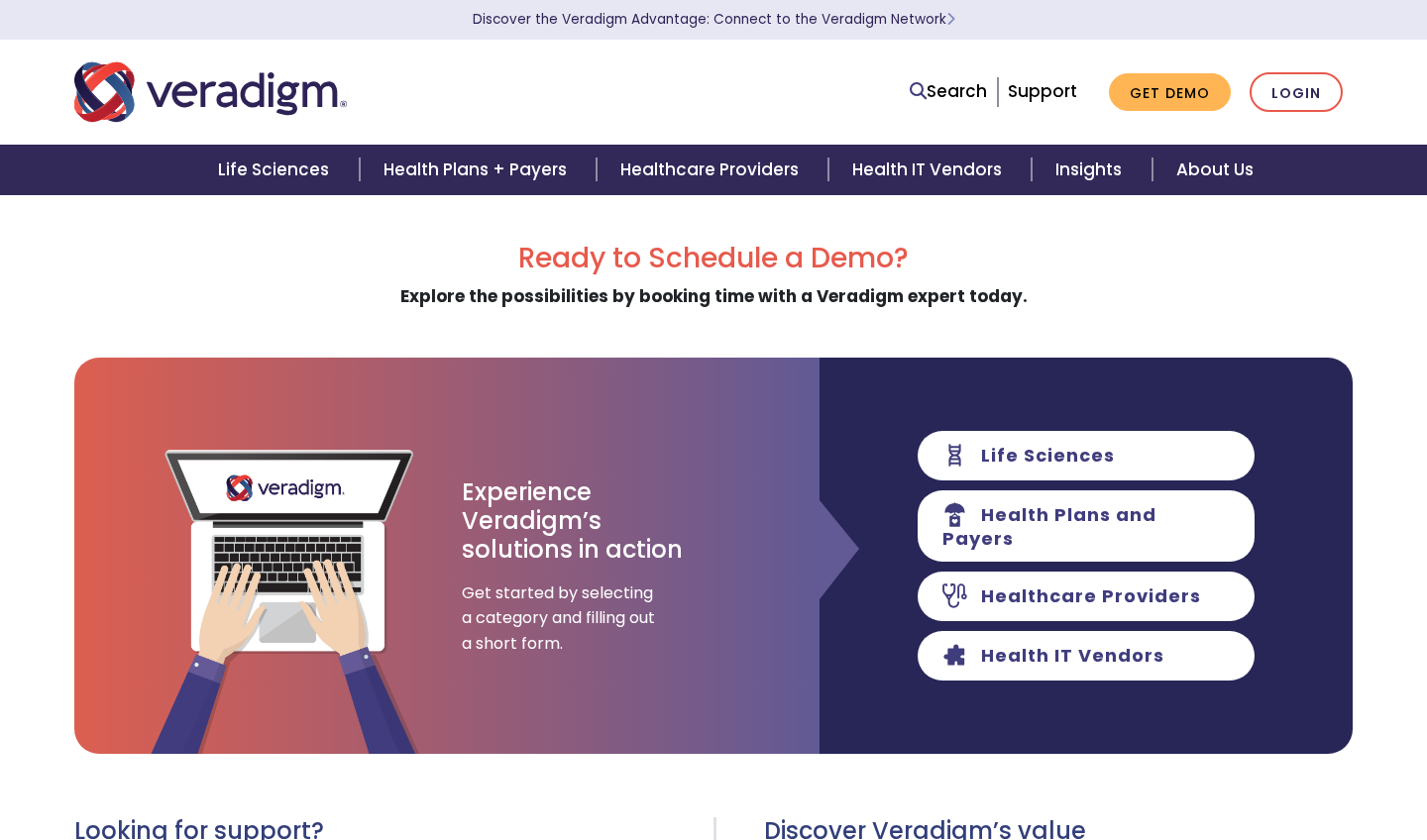 scroll, scrollTop: 0, scrollLeft: 0, axis: both 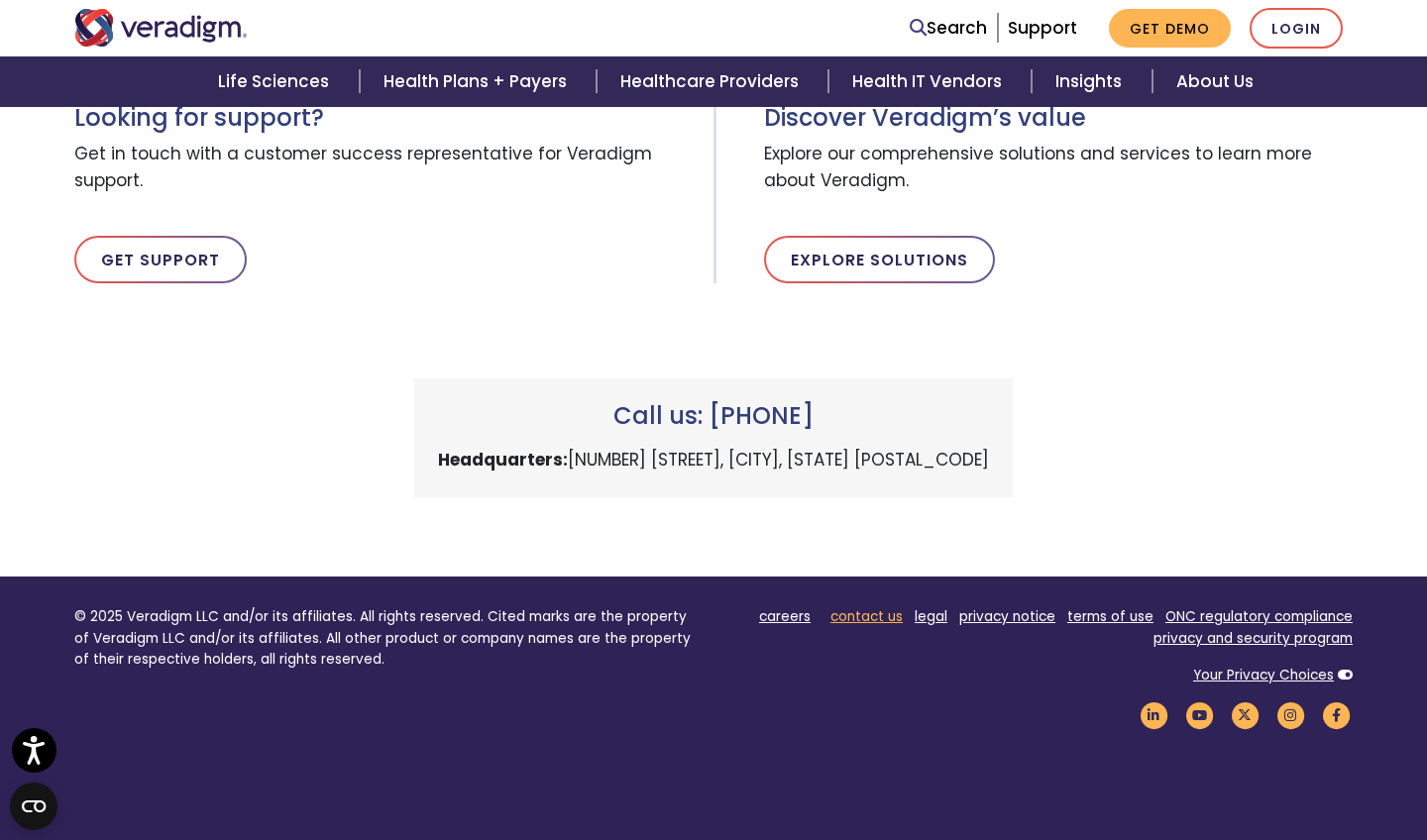 click on "contact us" at bounding box center (866, 616) 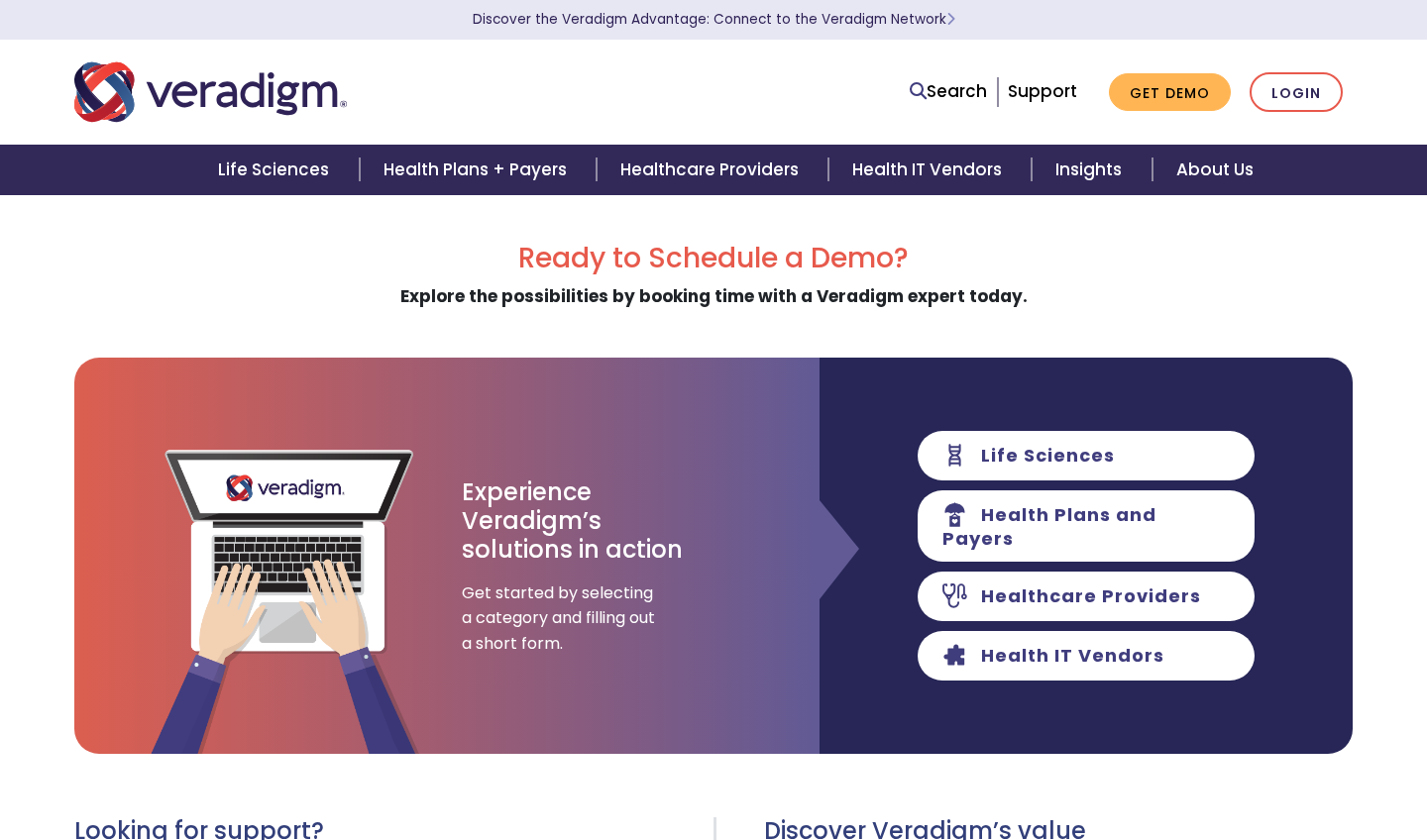 scroll, scrollTop: 0, scrollLeft: 0, axis: both 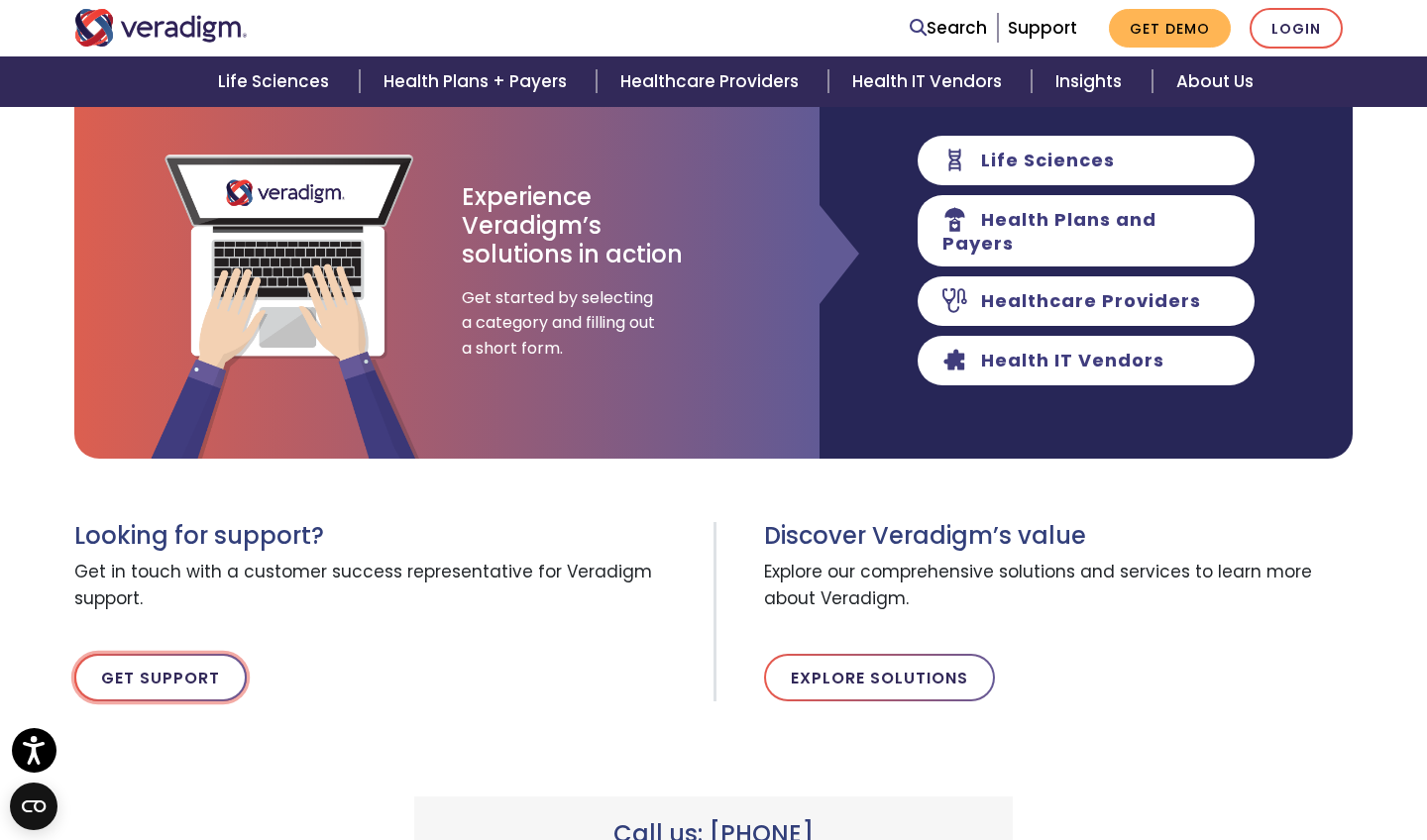 click on "Get Support" at bounding box center (161, 678) 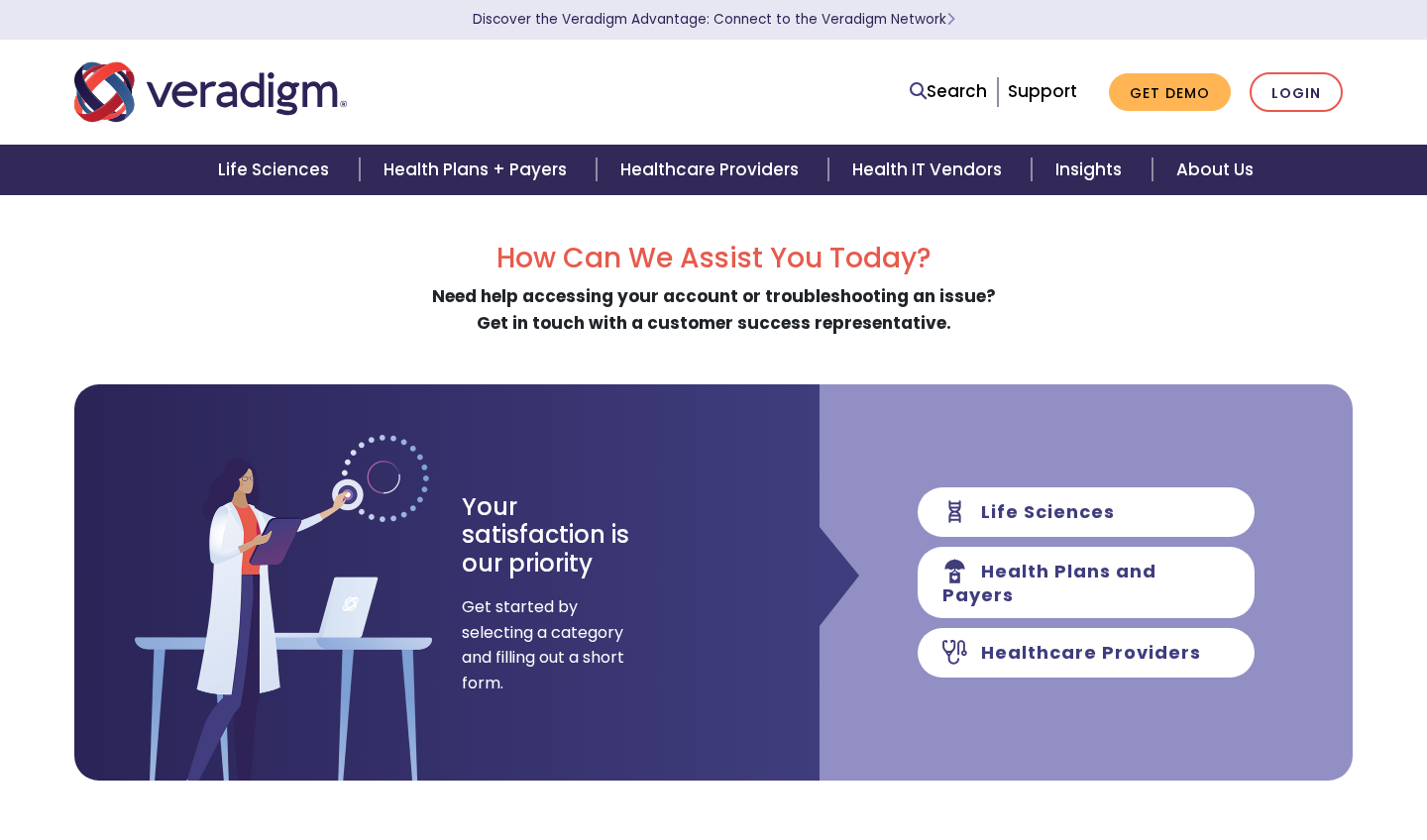scroll, scrollTop: 234, scrollLeft: 0, axis: vertical 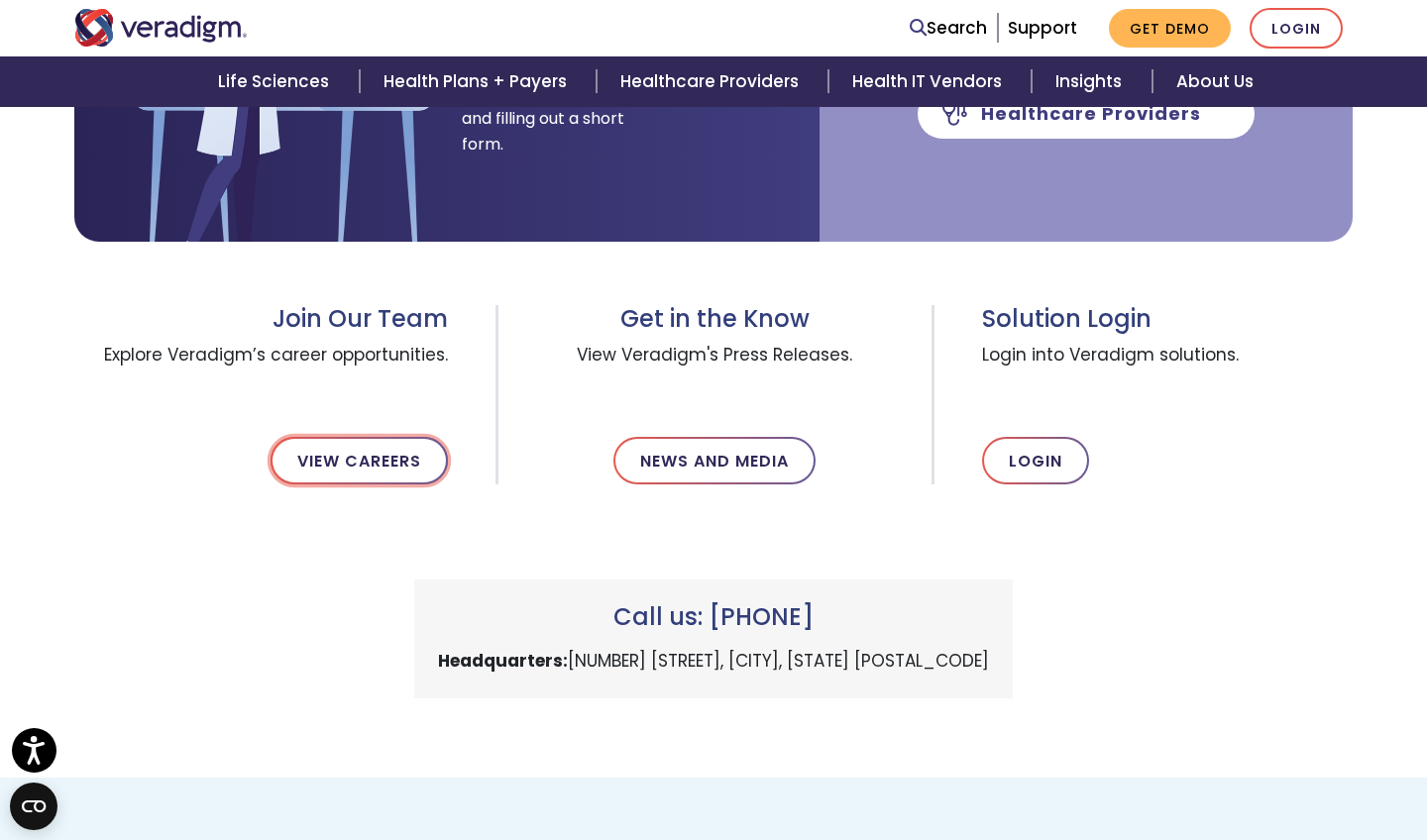 click on "View Careers" at bounding box center [359, 461] 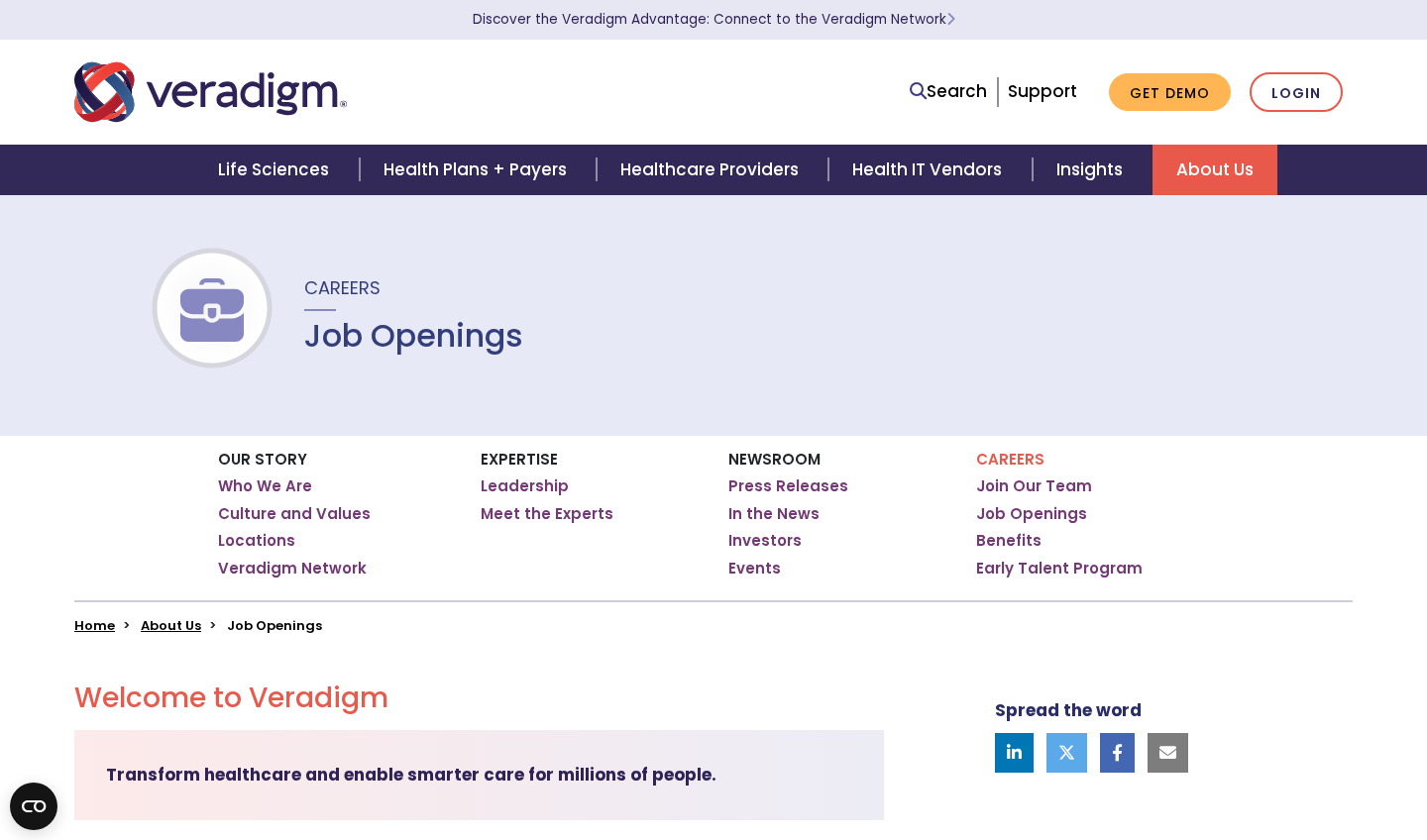 scroll, scrollTop: 0, scrollLeft: 0, axis: both 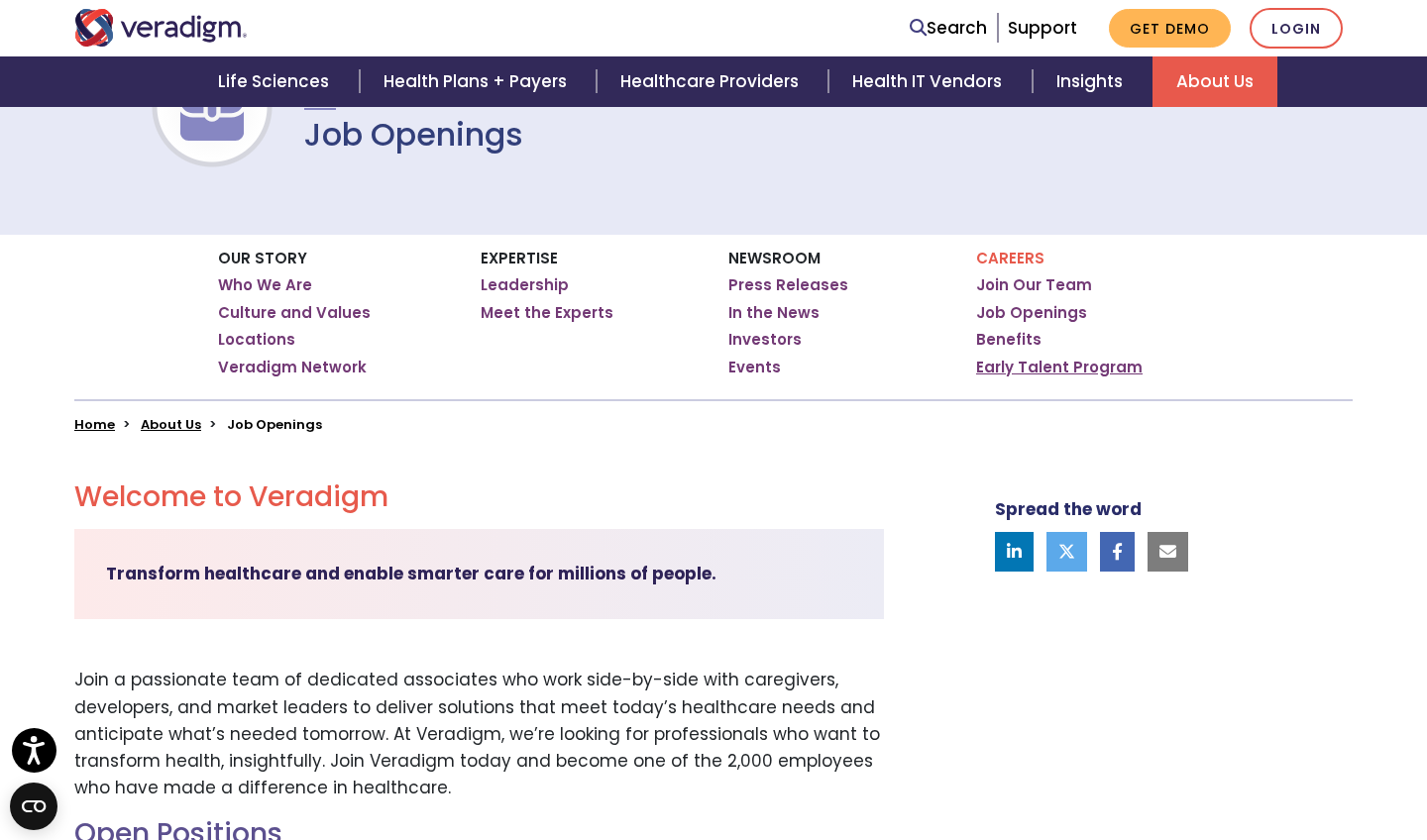 click on "Early Talent Program" at bounding box center (1059, 368) 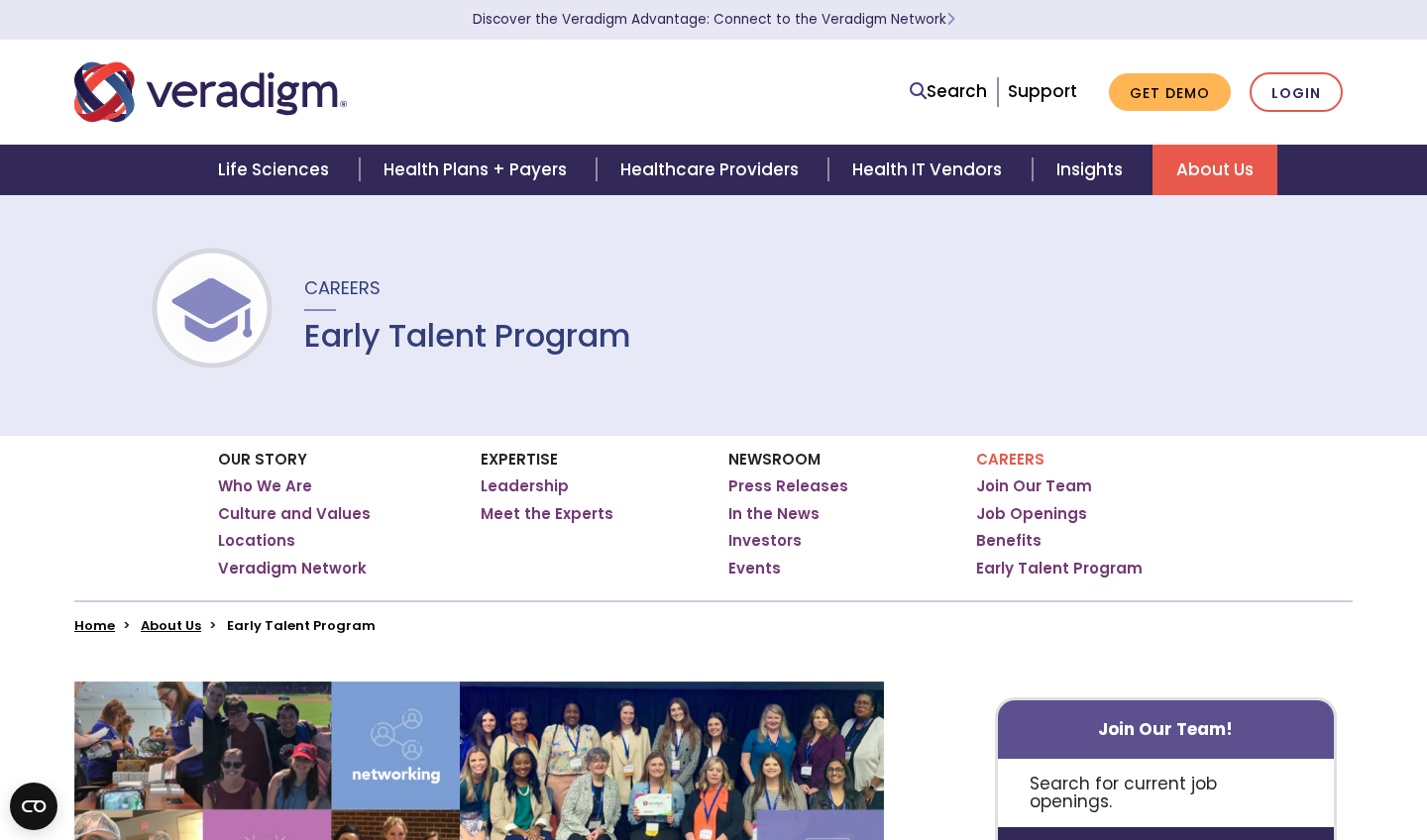scroll, scrollTop: 0, scrollLeft: 0, axis: both 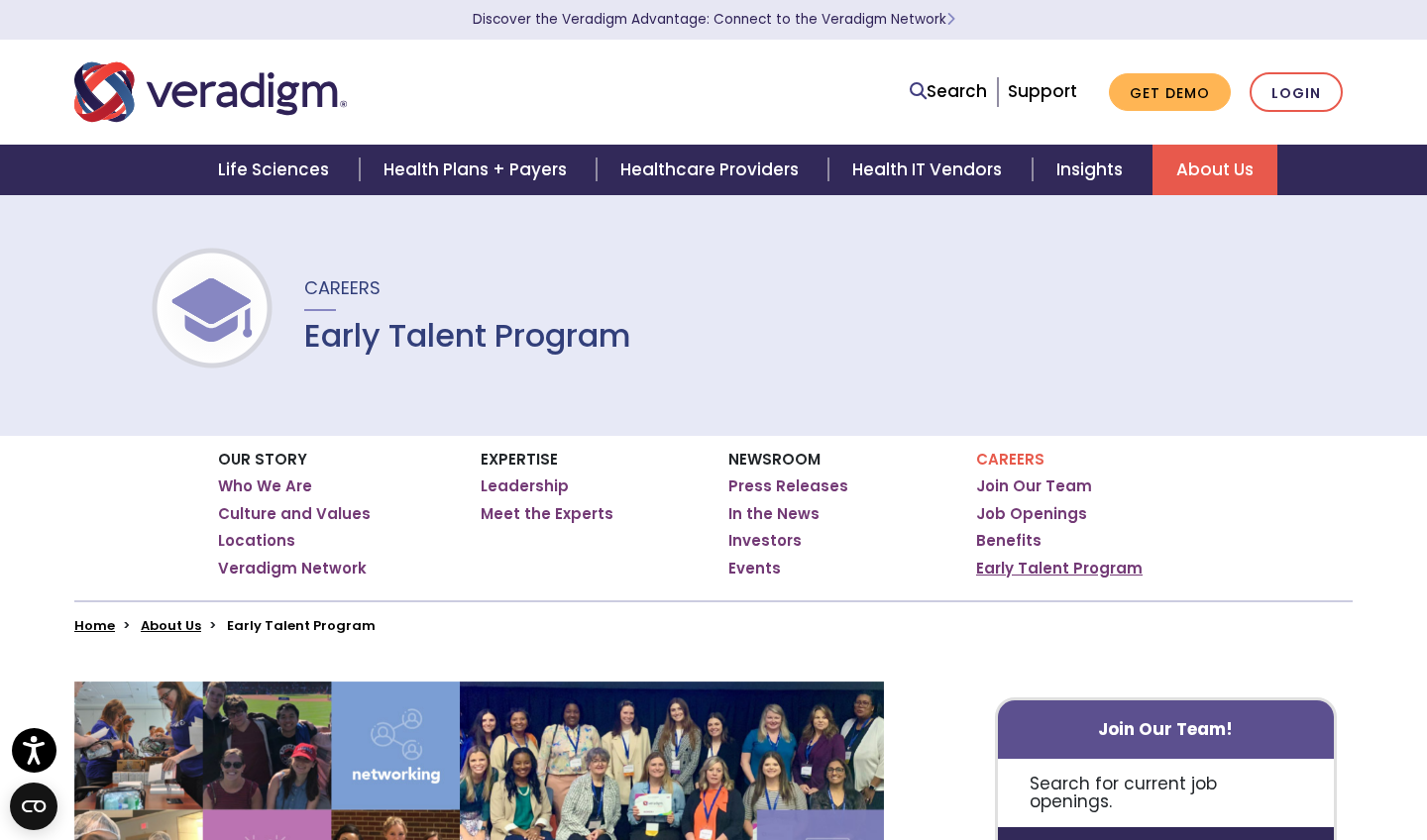 click on "Early Talent Program" at bounding box center (1059, 569) 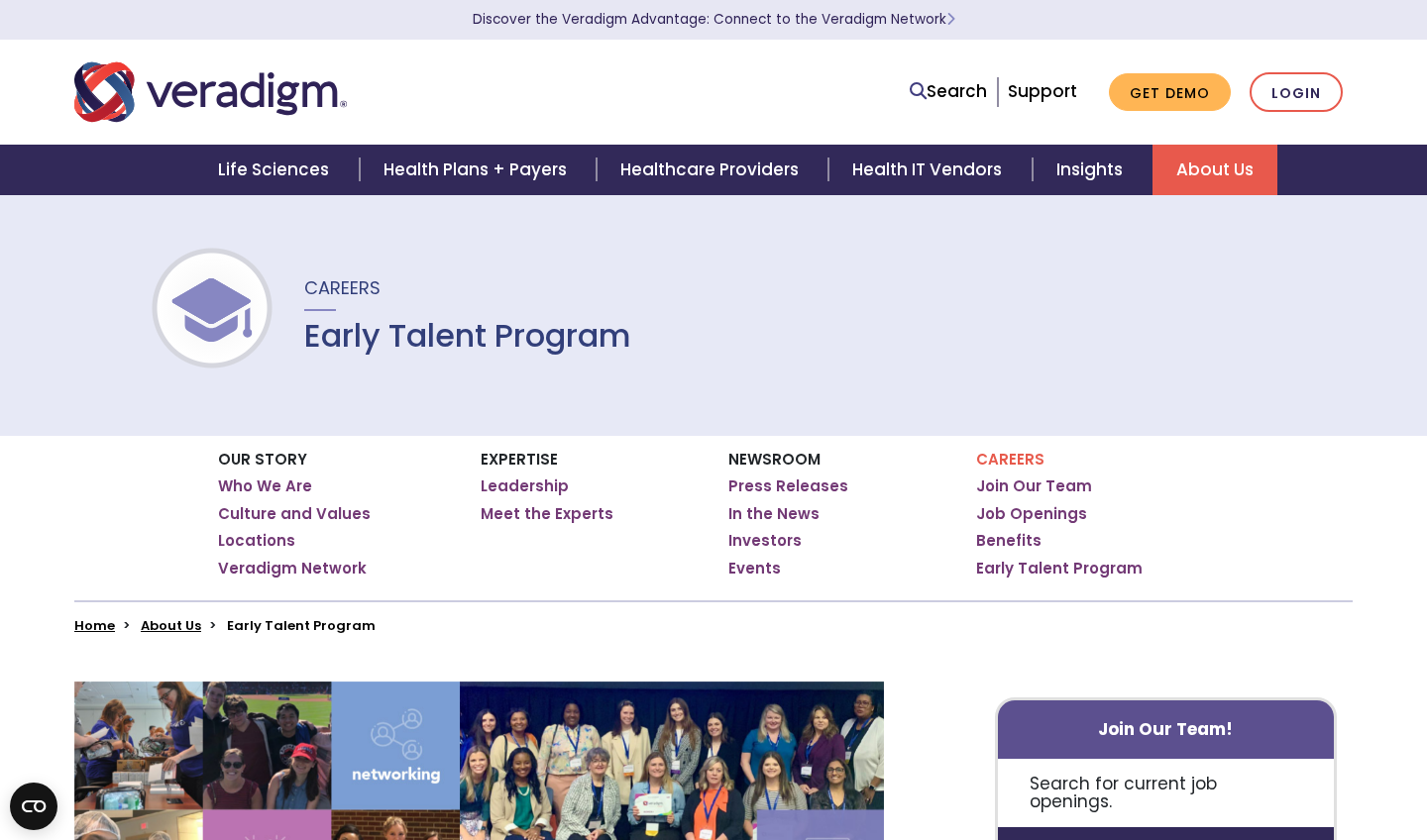 scroll, scrollTop: 0, scrollLeft: 0, axis: both 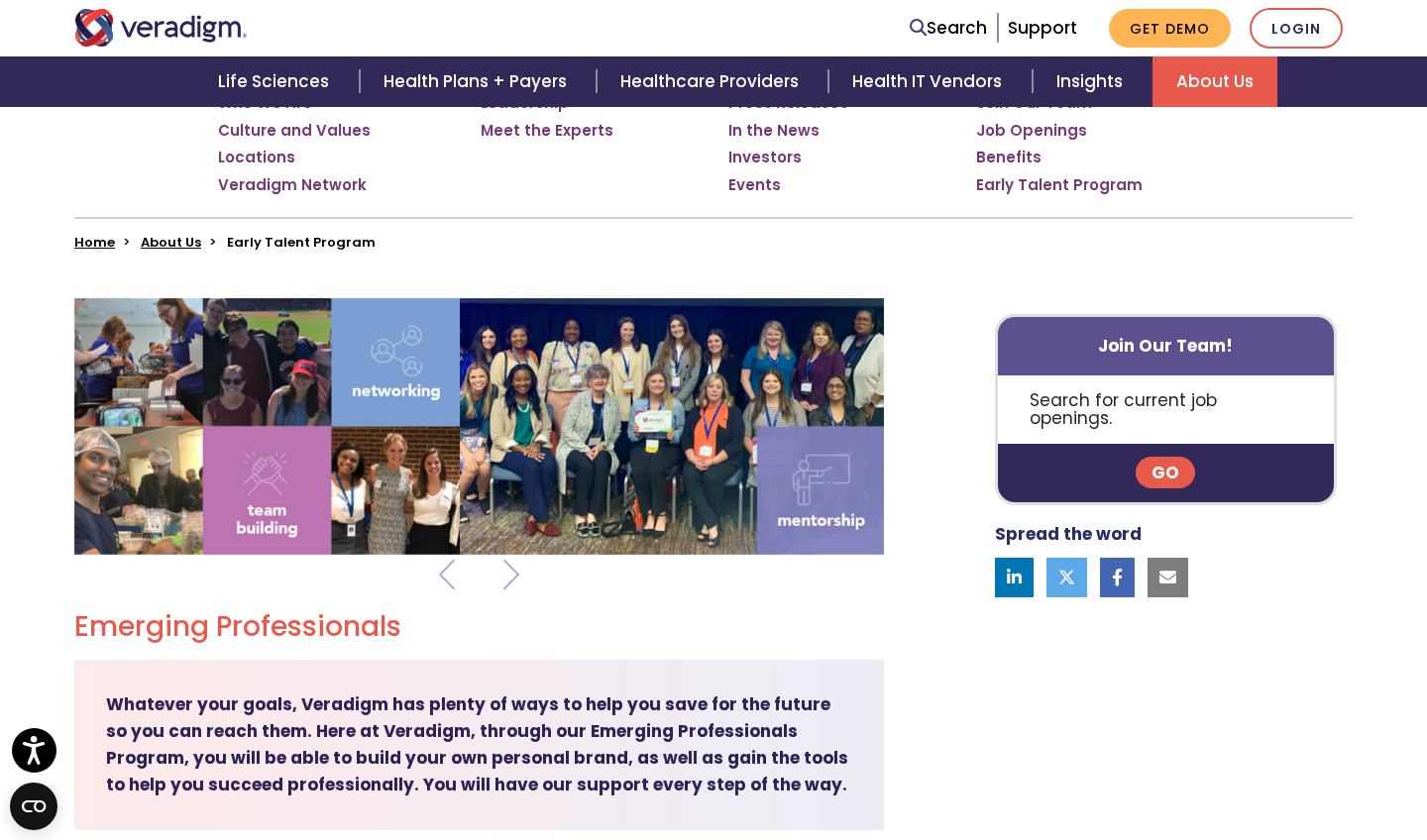 click on "Go" at bounding box center [1165, 472] 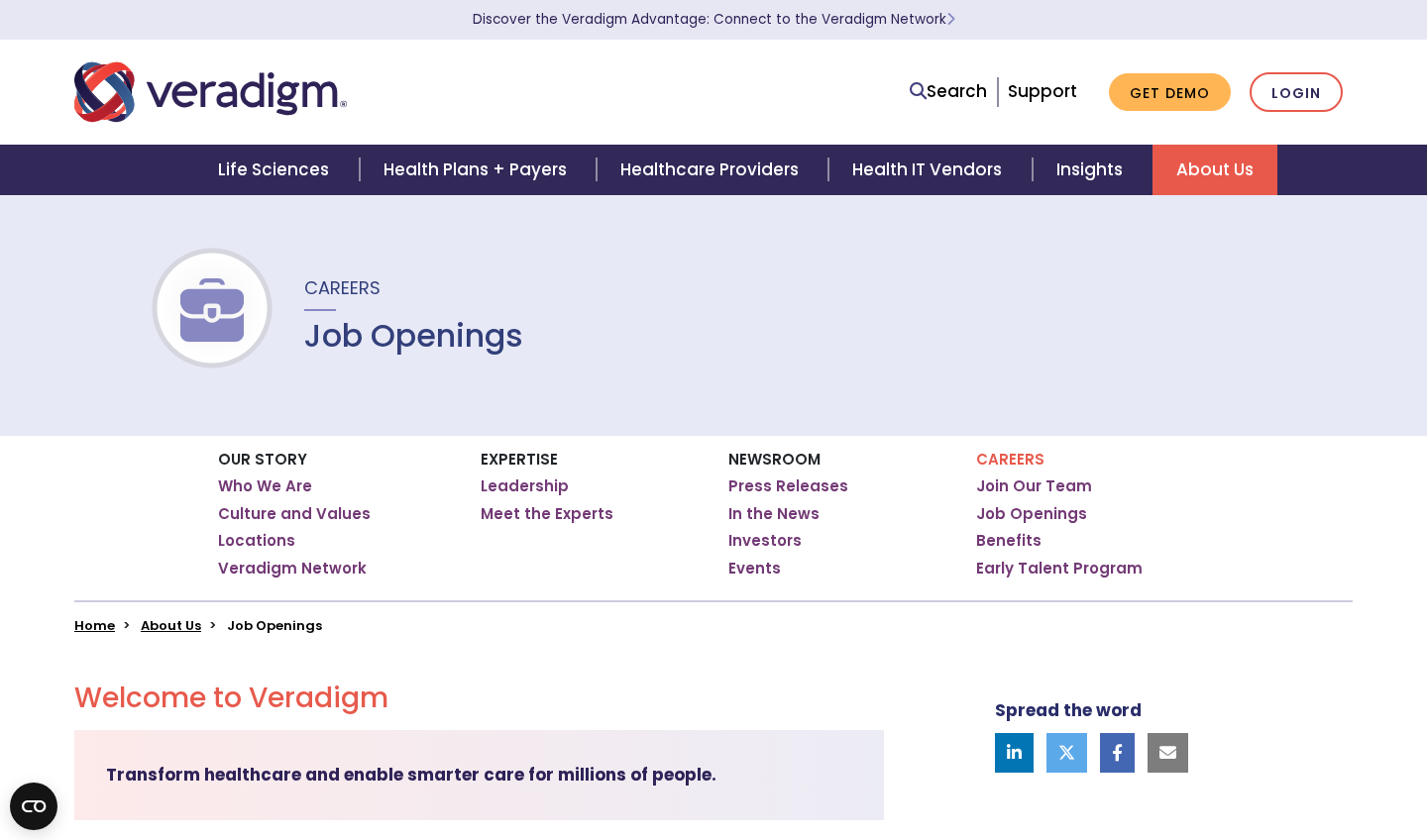 scroll, scrollTop: 0, scrollLeft: 0, axis: both 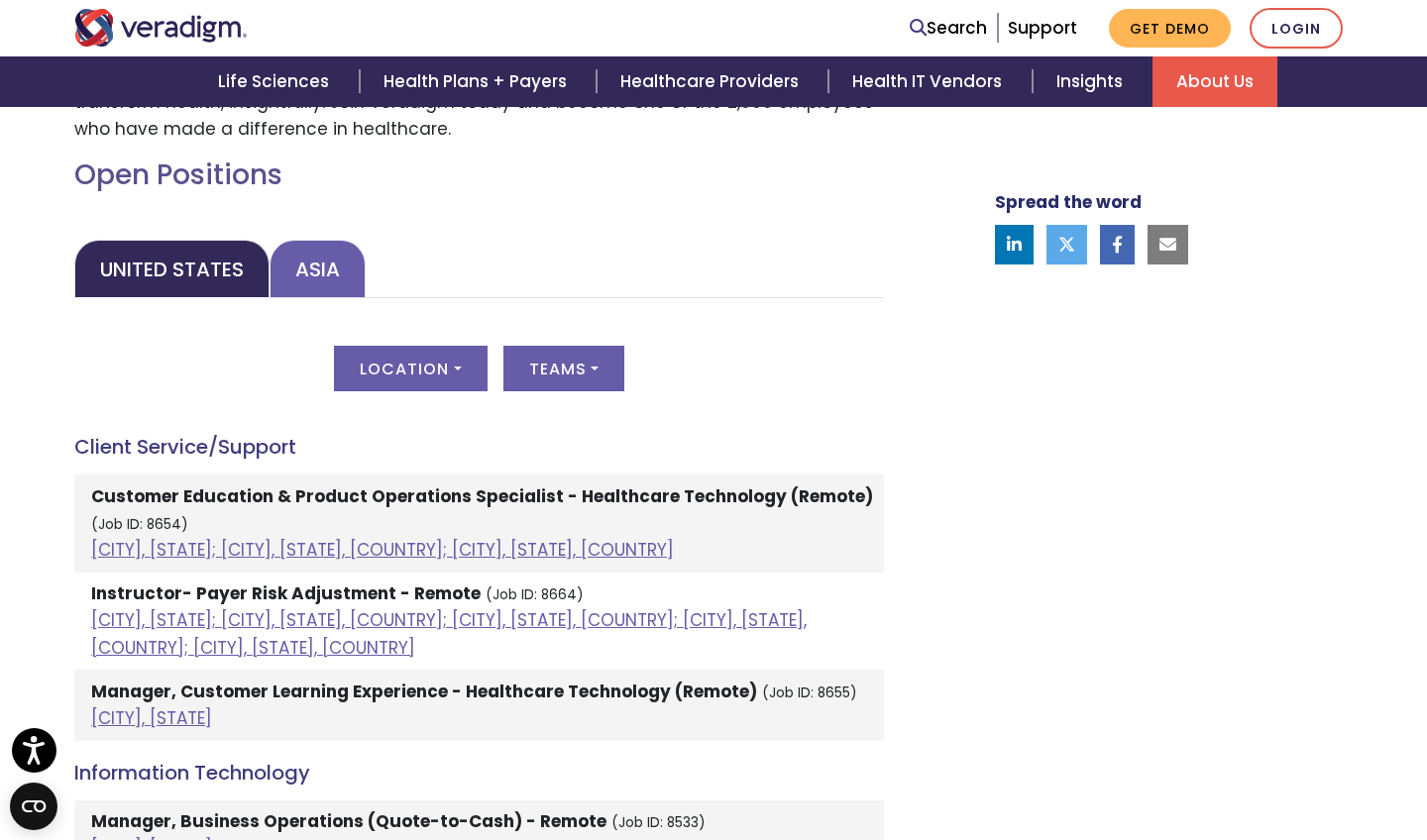 click on "Asia" at bounding box center [317, 268] 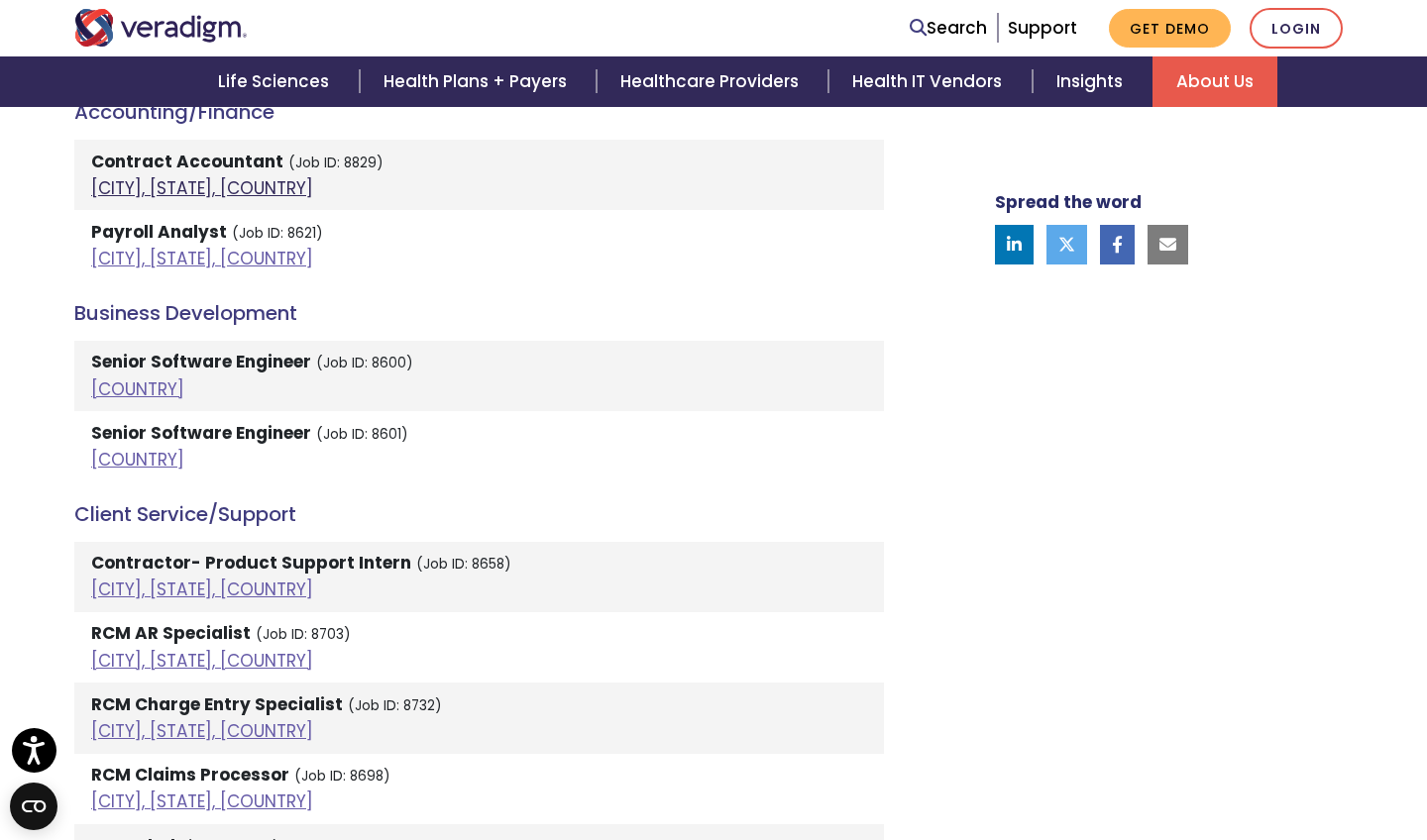 scroll, scrollTop: 1198, scrollLeft: 0, axis: vertical 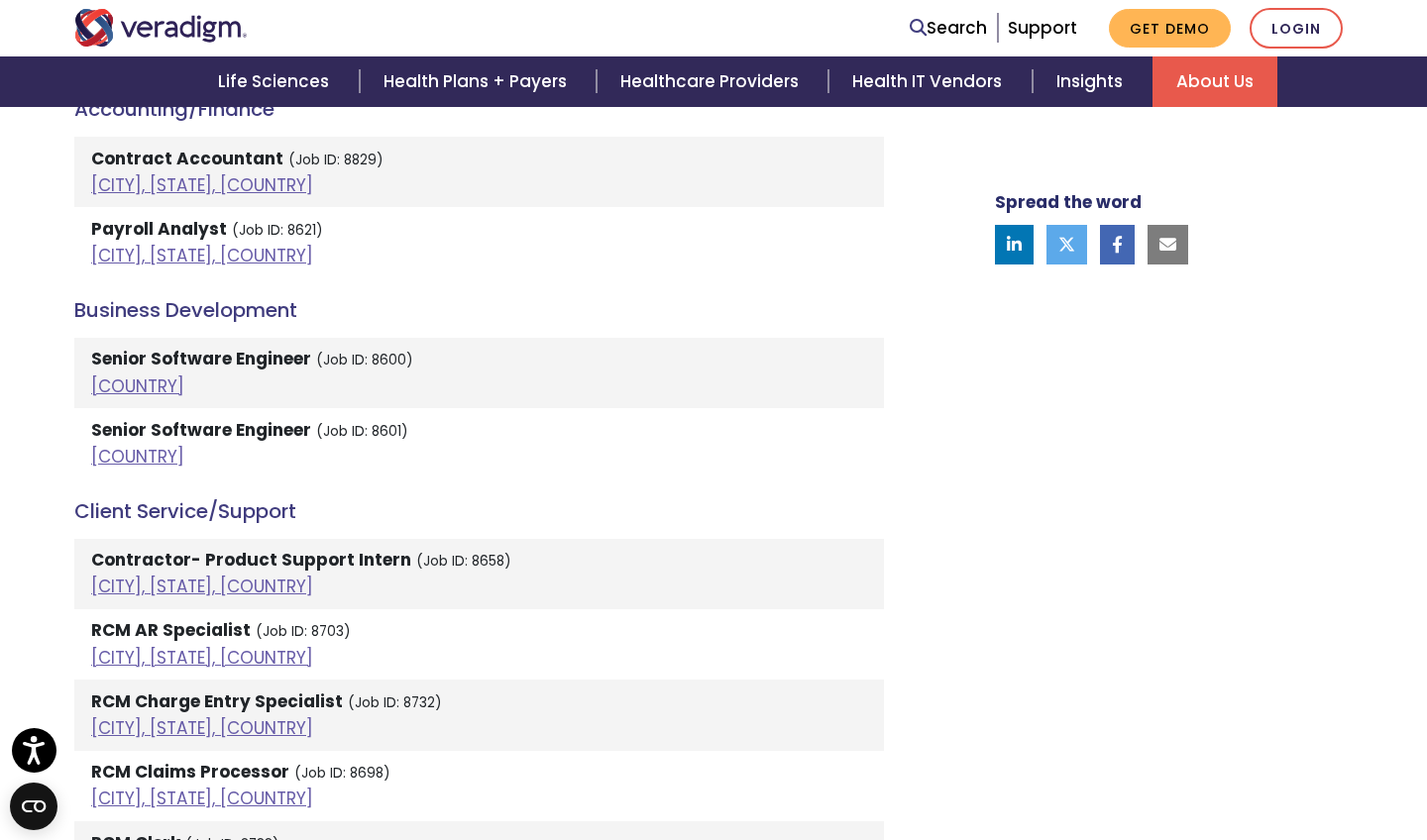 click at bounding box center [1167, 245] 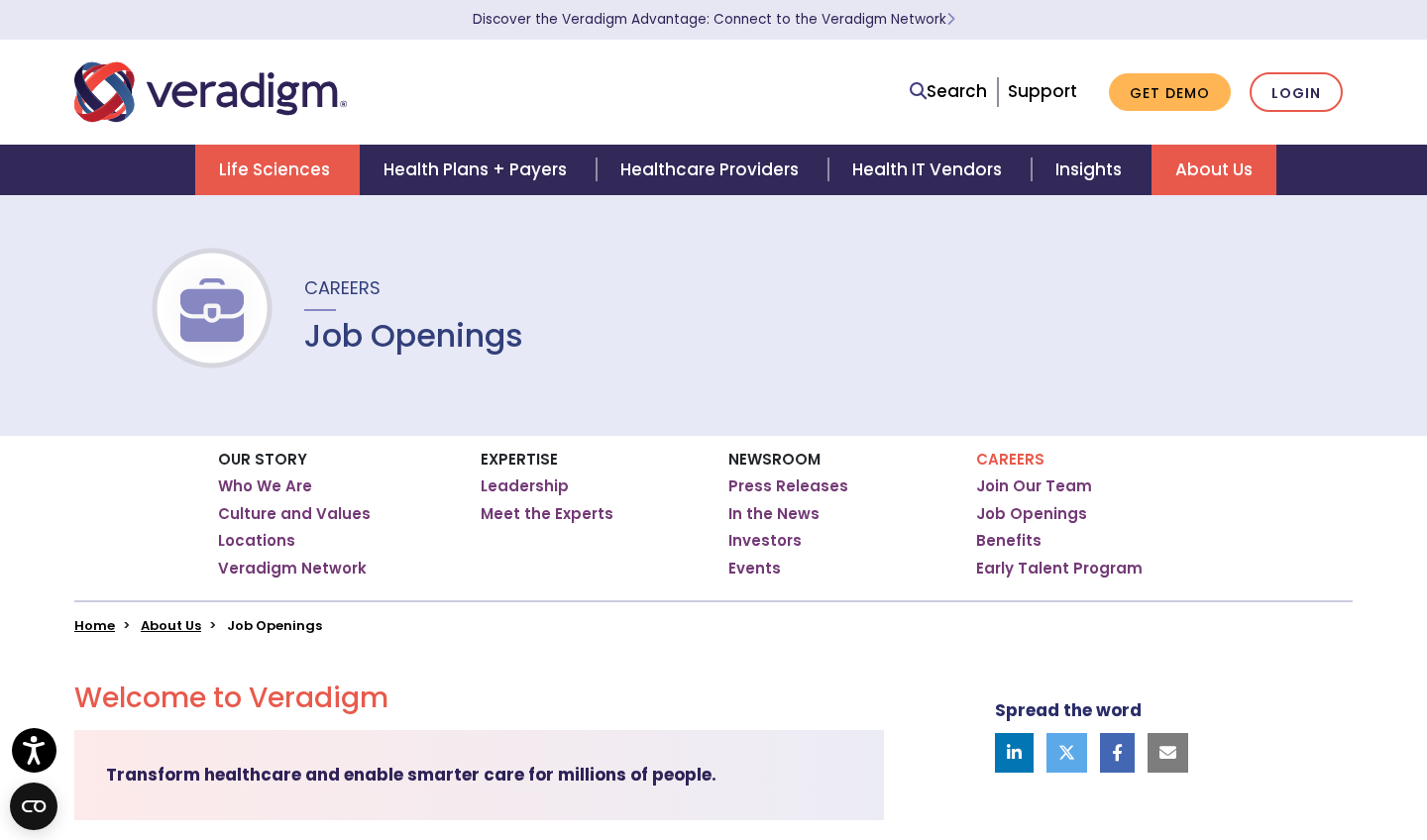 scroll, scrollTop: 0, scrollLeft: 0, axis: both 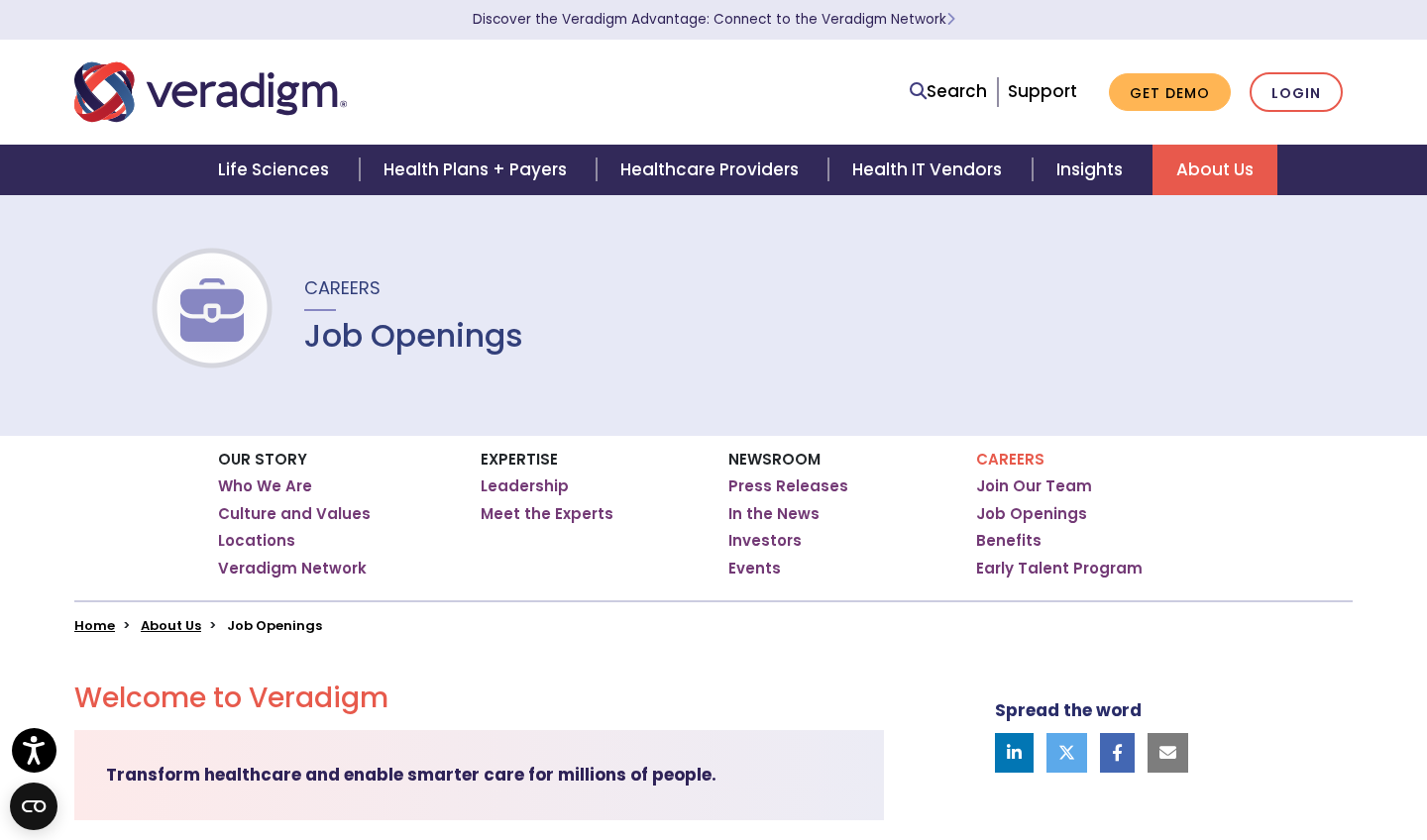 click on "Job Openings" at bounding box center (413, 336) 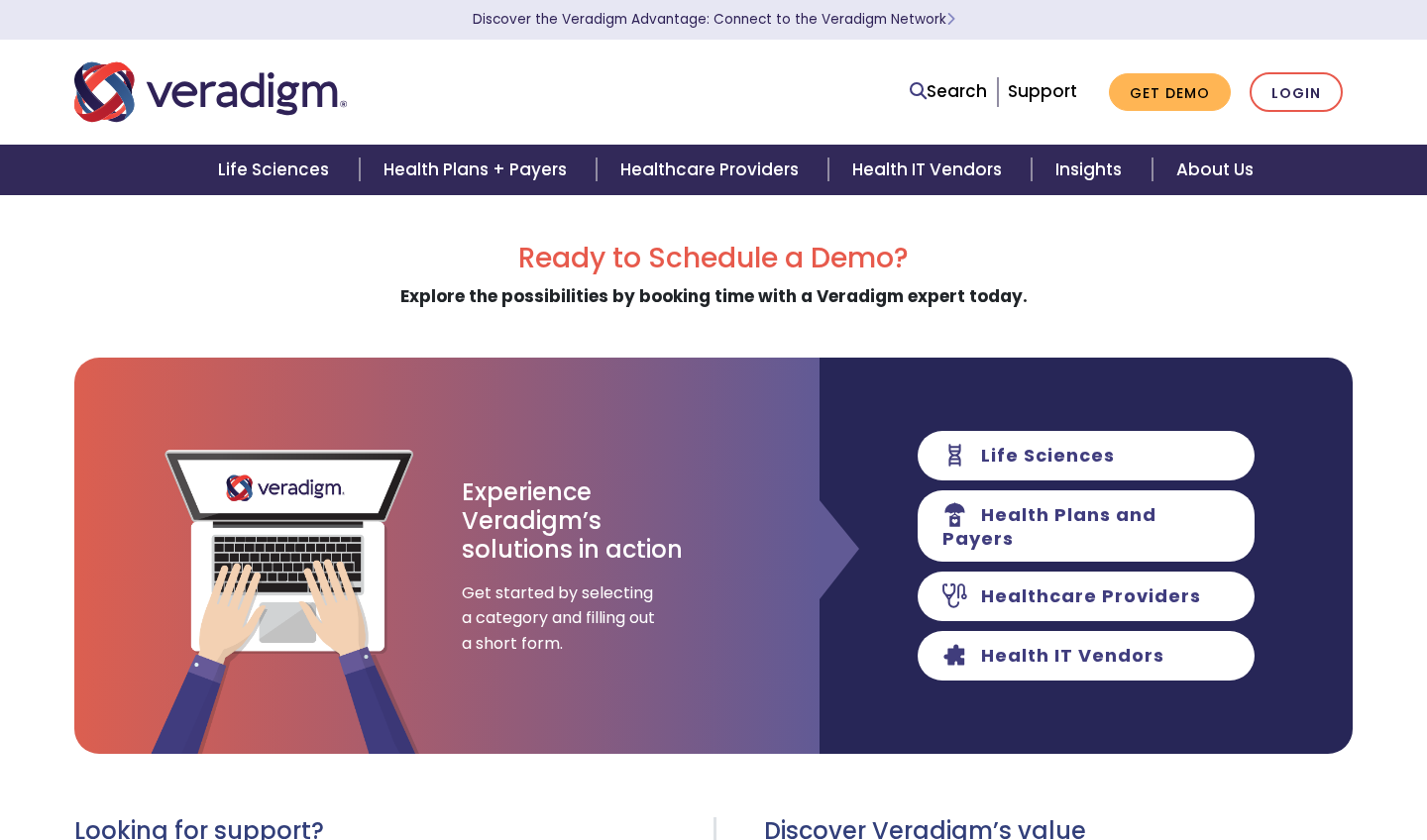 scroll, scrollTop: 0, scrollLeft: 0, axis: both 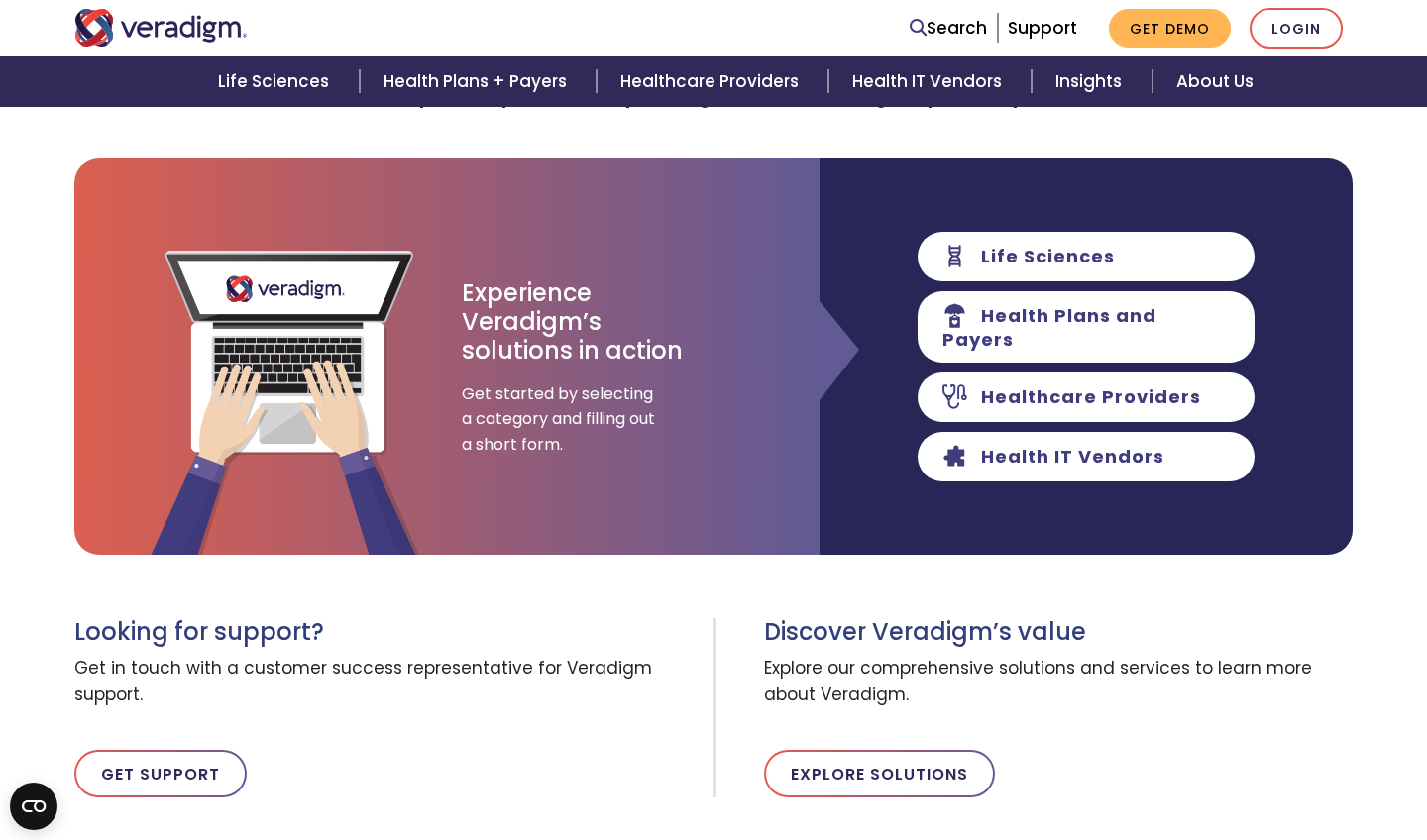 click on "Experience Veradigm’s solutions in action
Get started by selecting a category and filling out a short form." at bounding box center [633, 357] 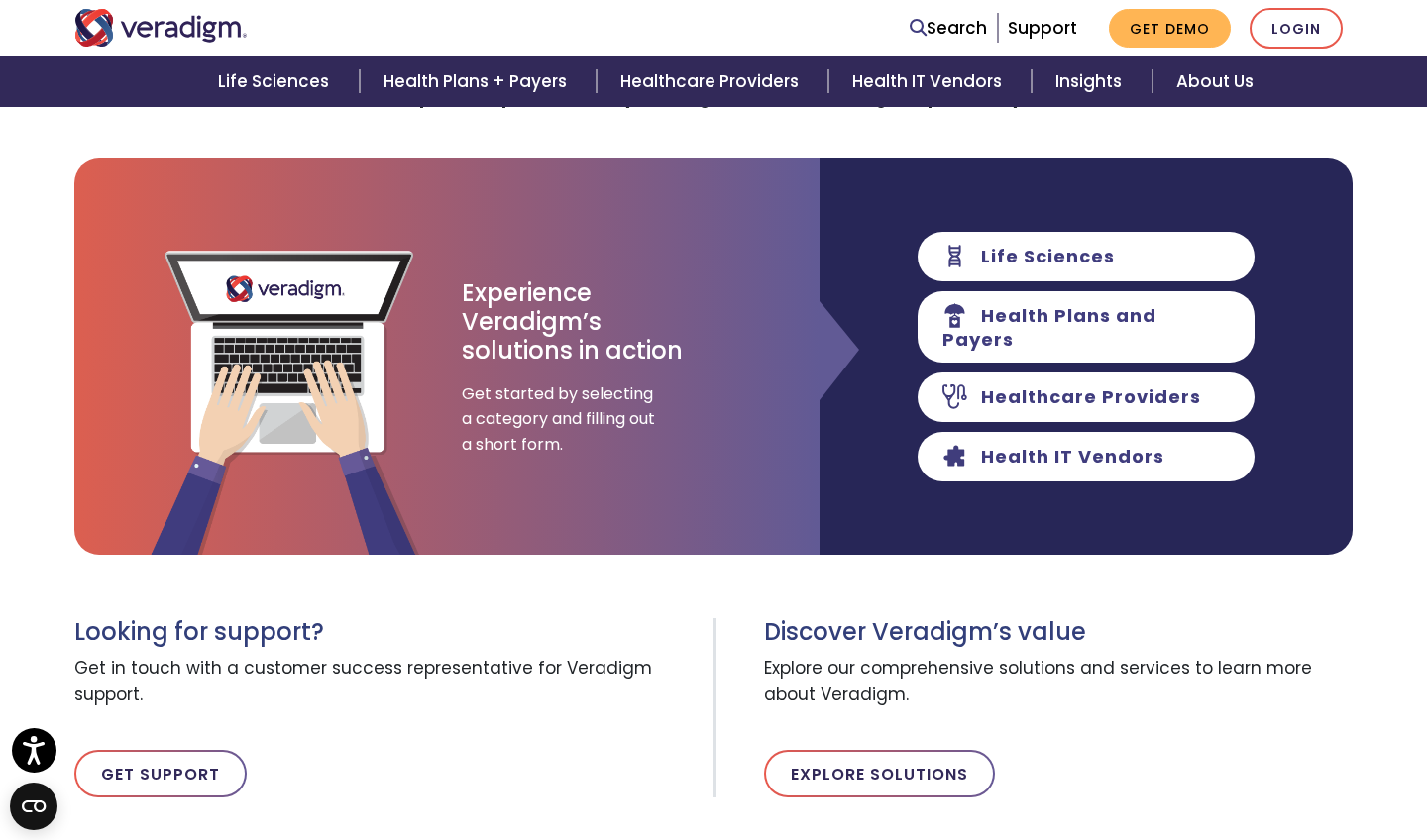 click on "Experience Veradigm’s solutions in action
Get started by selecting a category and filling out a short form." at bounding box center (633, 357) 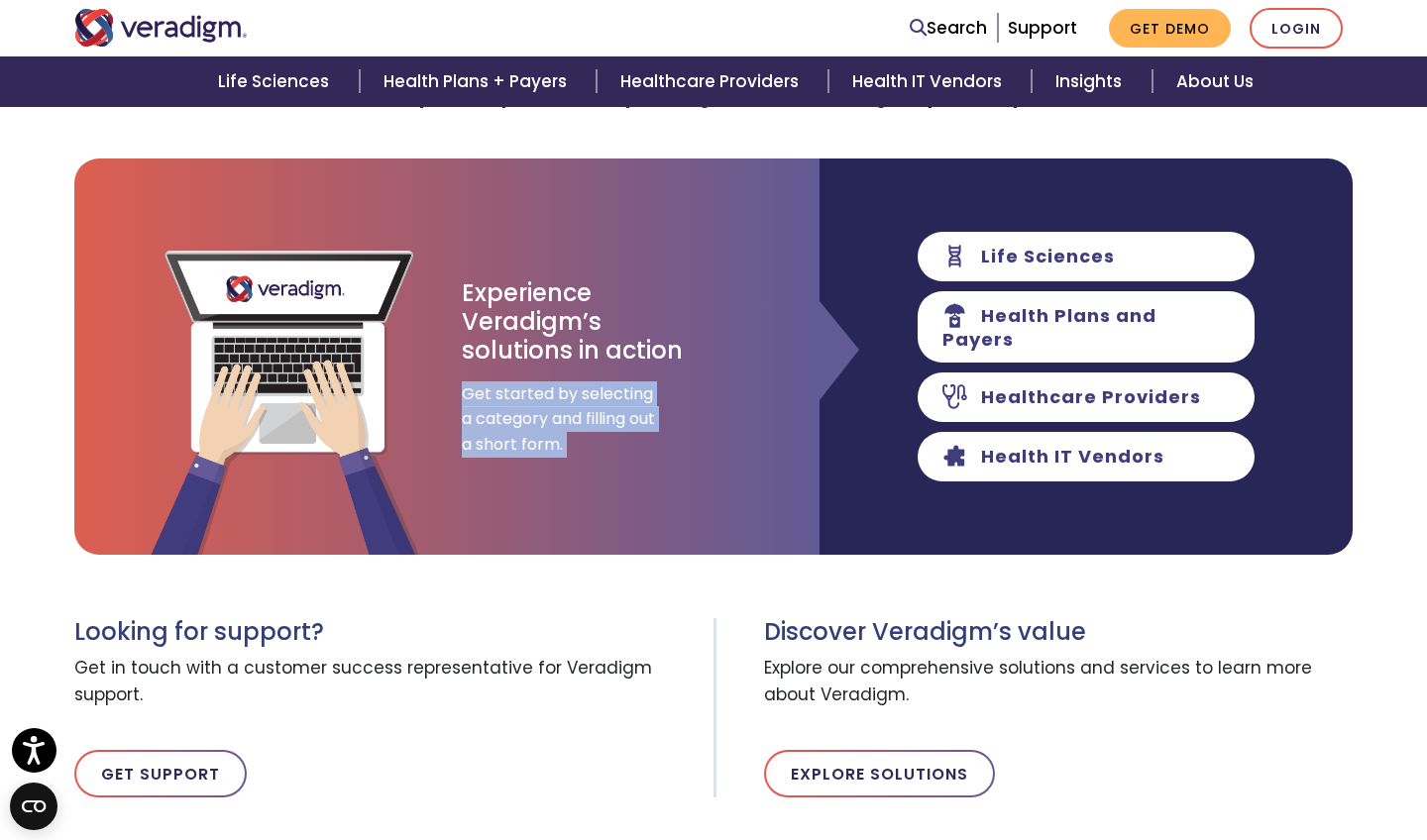click on "Experience Veradigm’s solutions in action
Get started by selecting a category and filling out a short form." at bounding box center (633, 357) 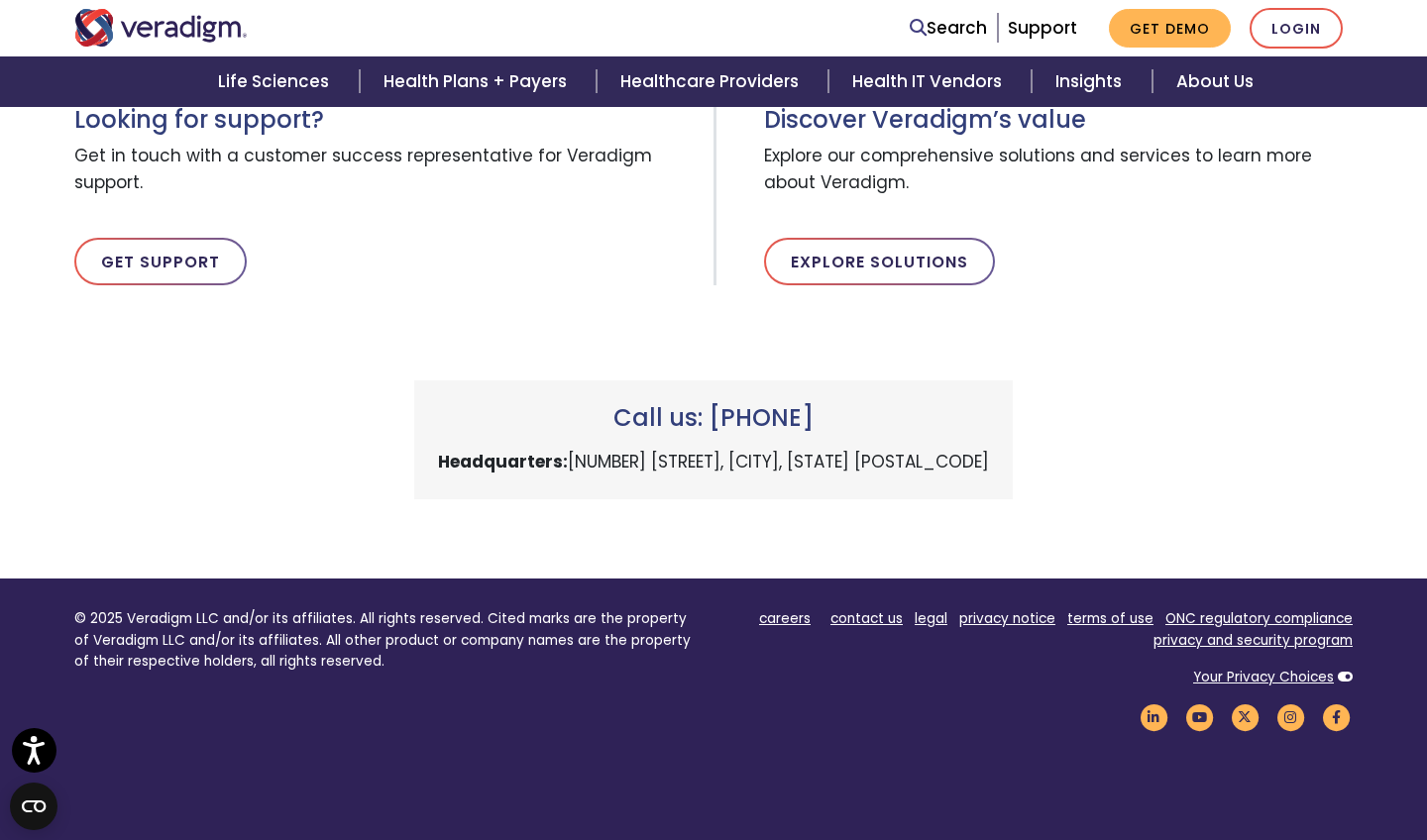 scroll, scrollTop: 718, scrollLeft: 0, axis: vertical 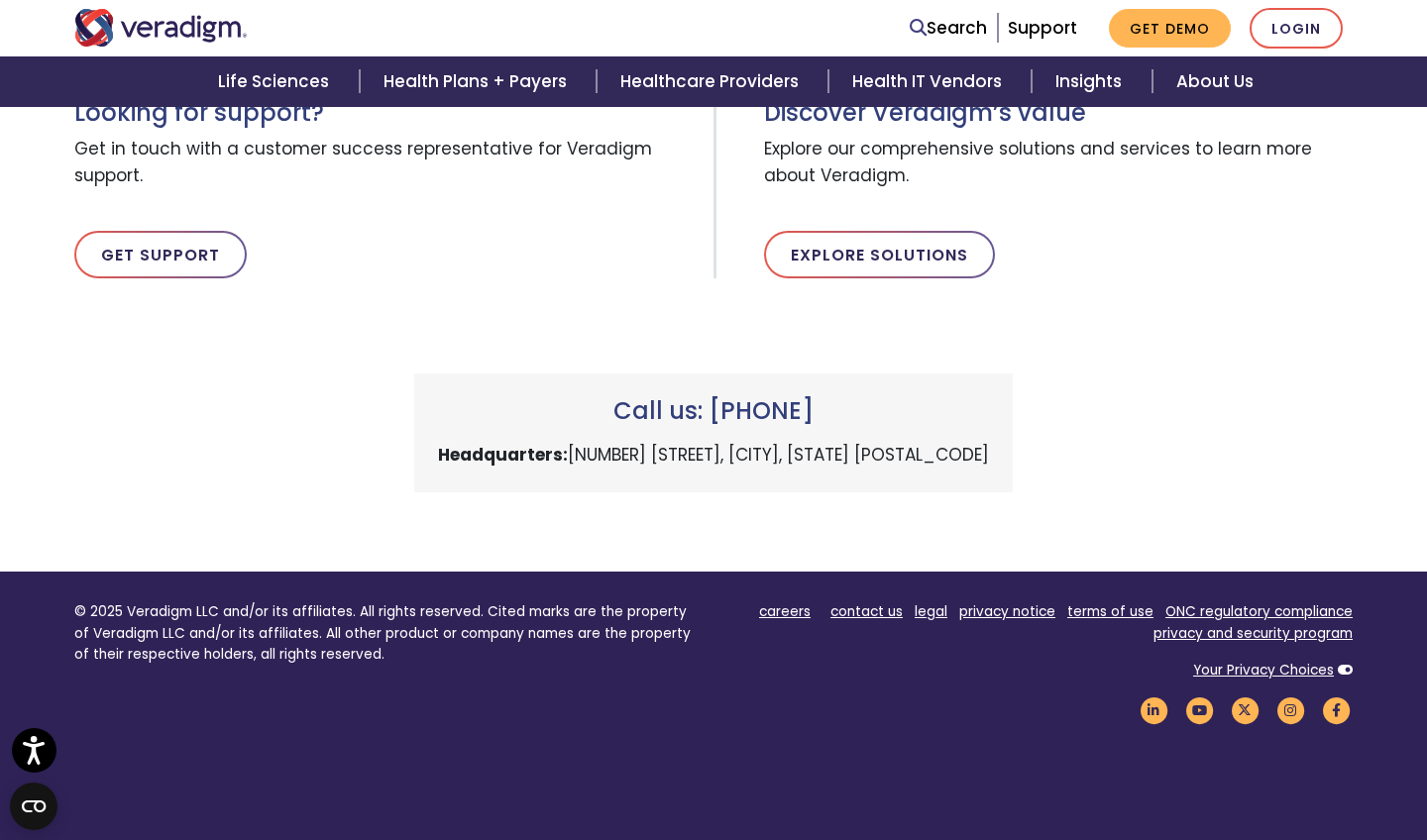 click on "Headquarters:  [NUMBER] [STREET], [CITY], [STATE] [POSTAL_CODE]" at bounding box center (714, 455) 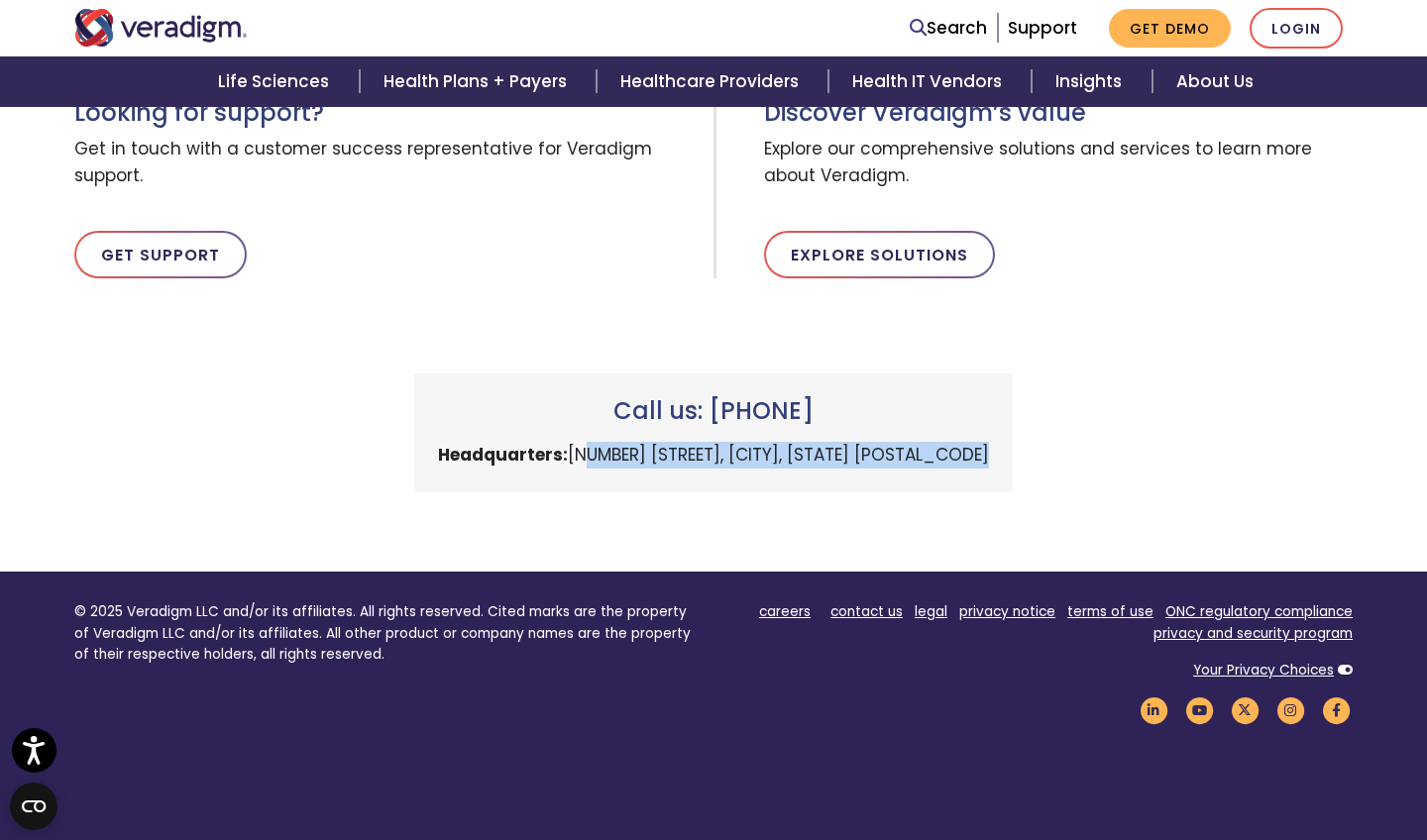 drag, startPoint x: 578, startPoint y: 450, endPoint x: 1015, endPoint y: 463, distance: 437.19332 